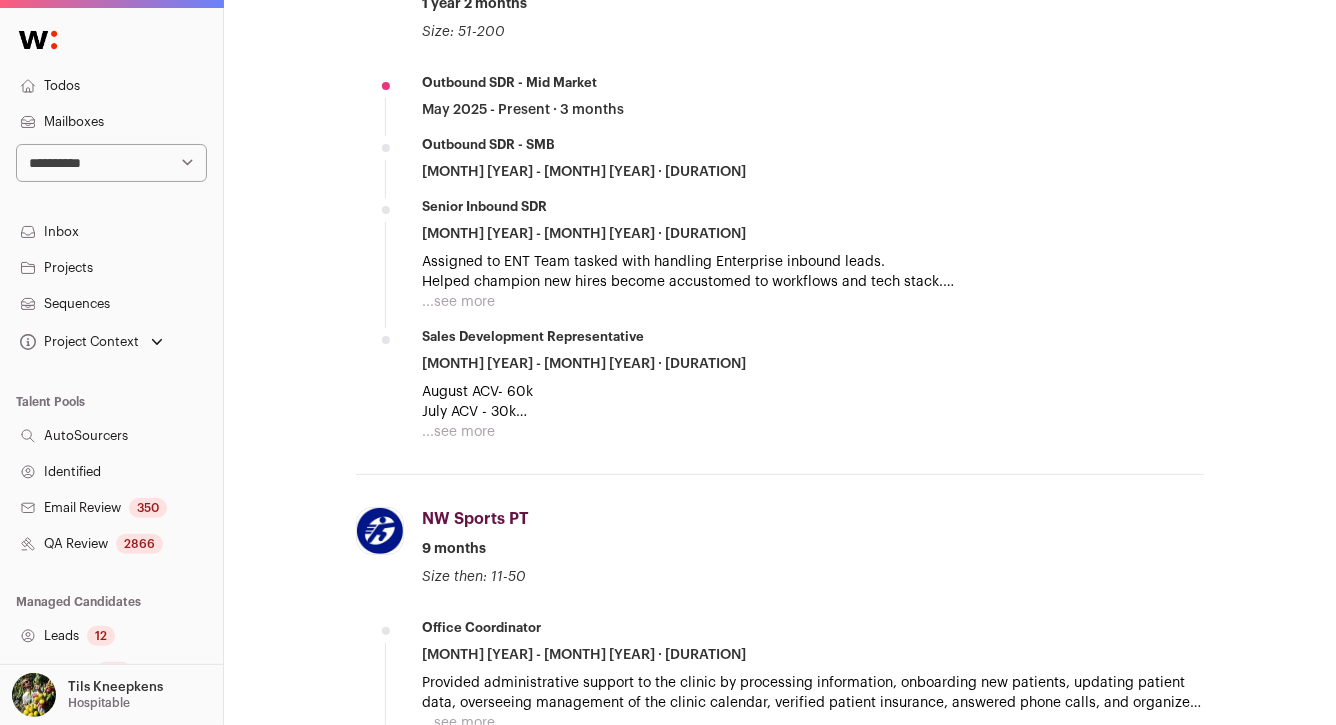 scroll, scrollTop: 1202, scrollLeft: 0, axis: vertical 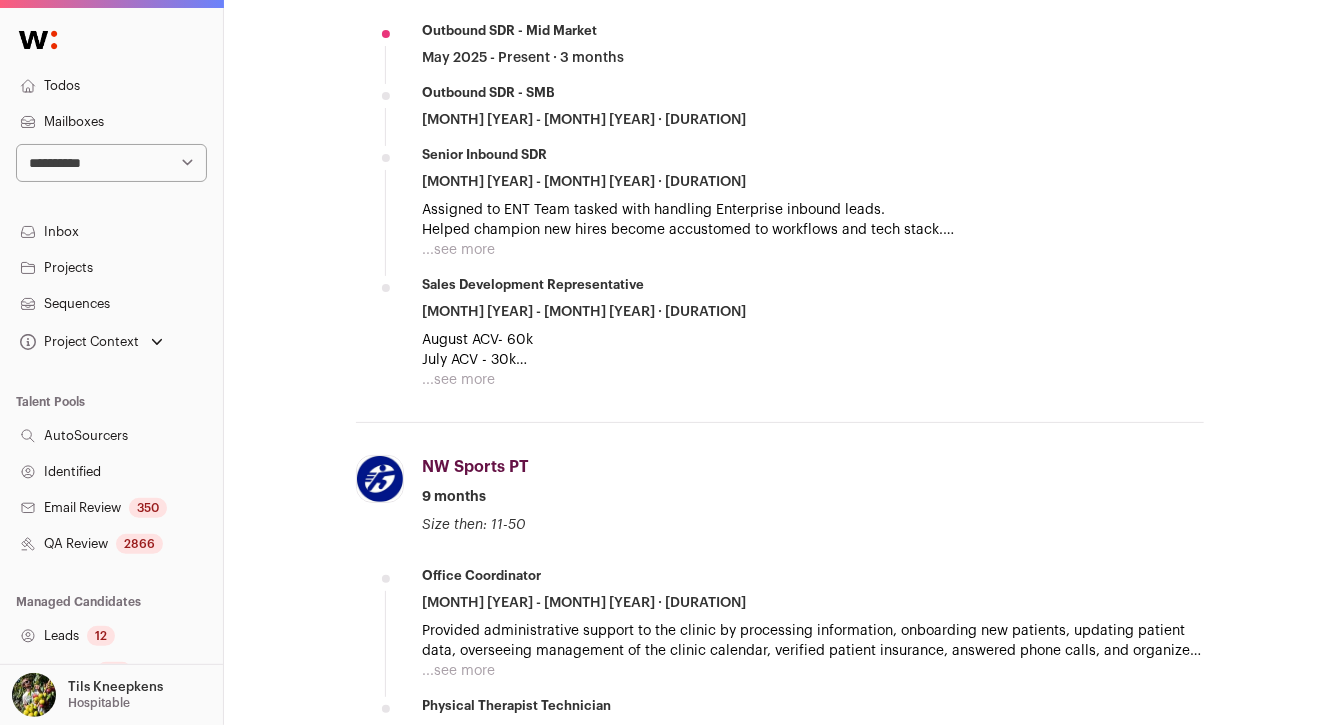 click on "...see more" at bounding box center (458, 250) 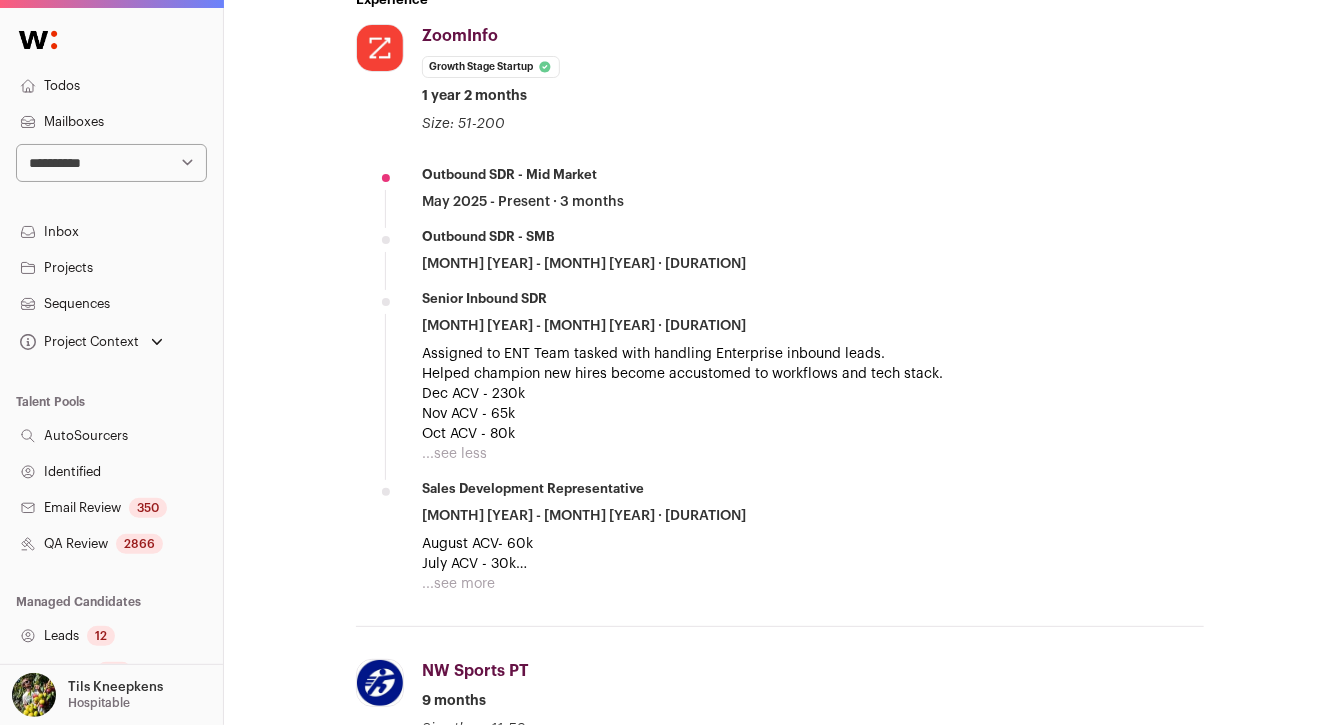 scroll, scrollTop: 0, scrollLeft: 0, axis: both 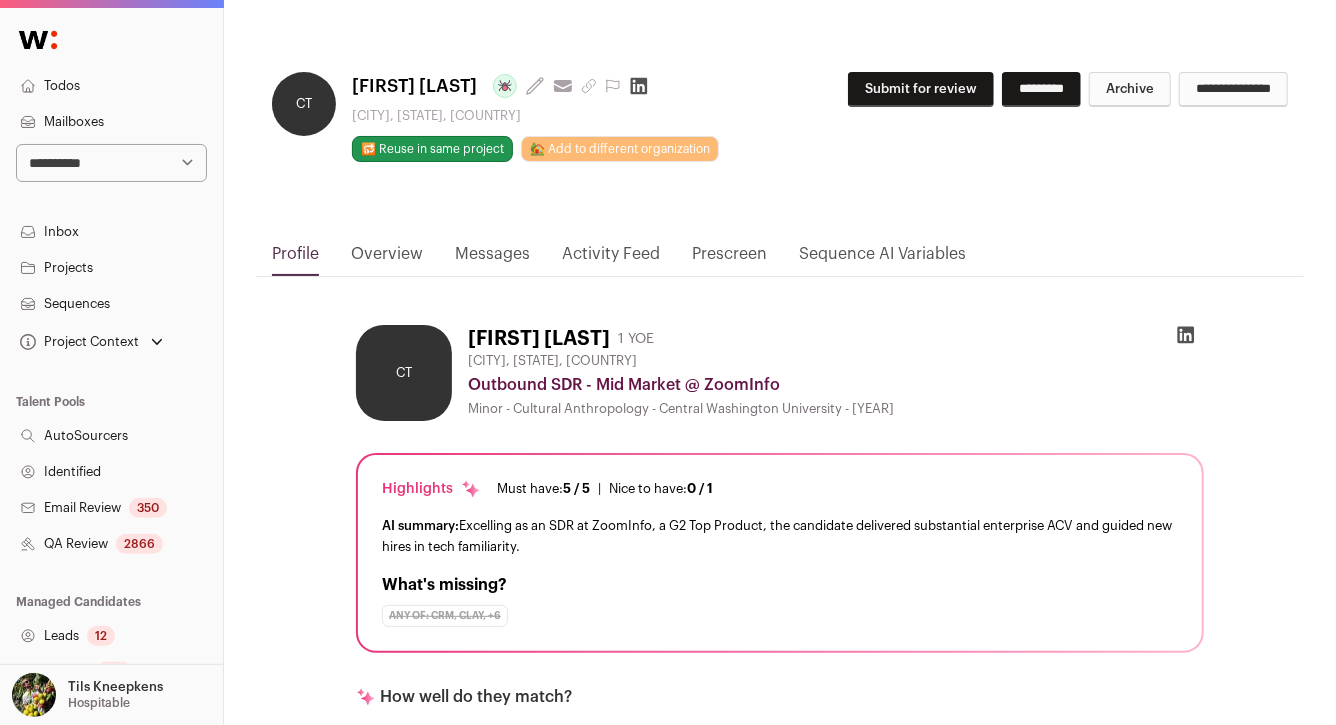 click on "Submit for review" at bounding box center (921, 89) 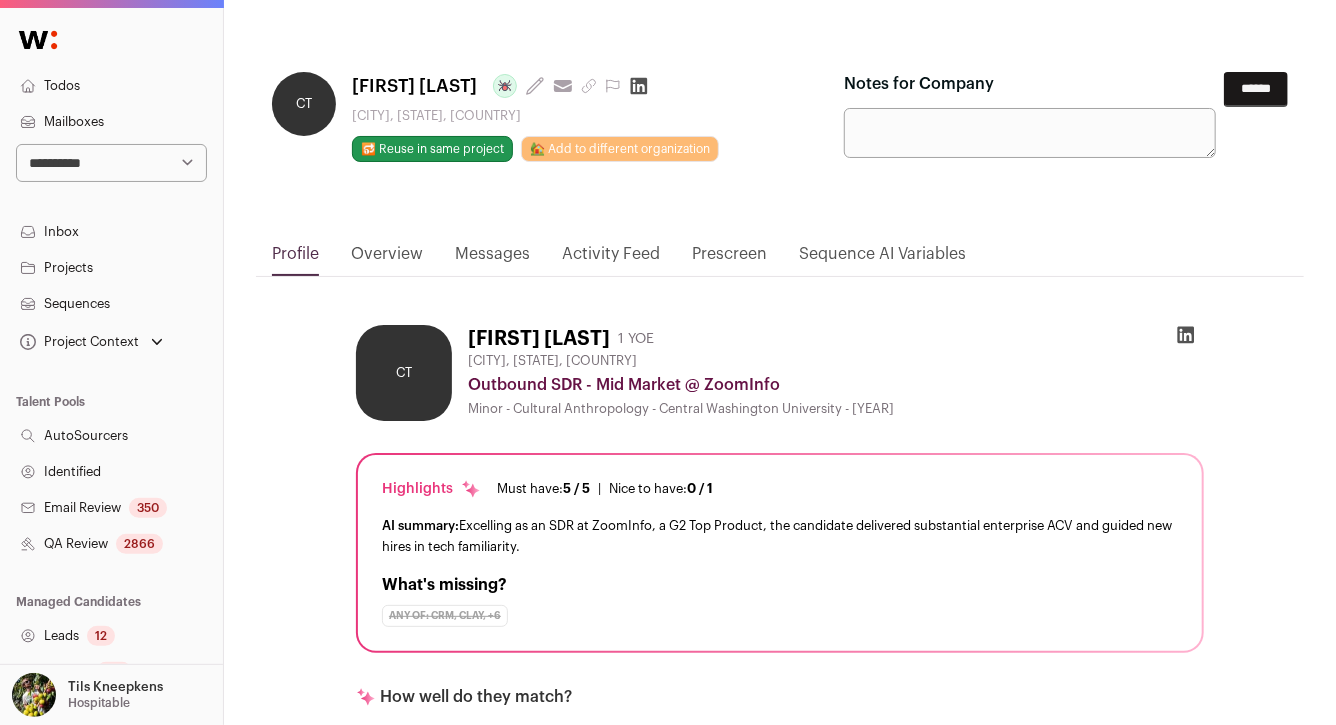 click on "******" at bounding box center [1256, 89] 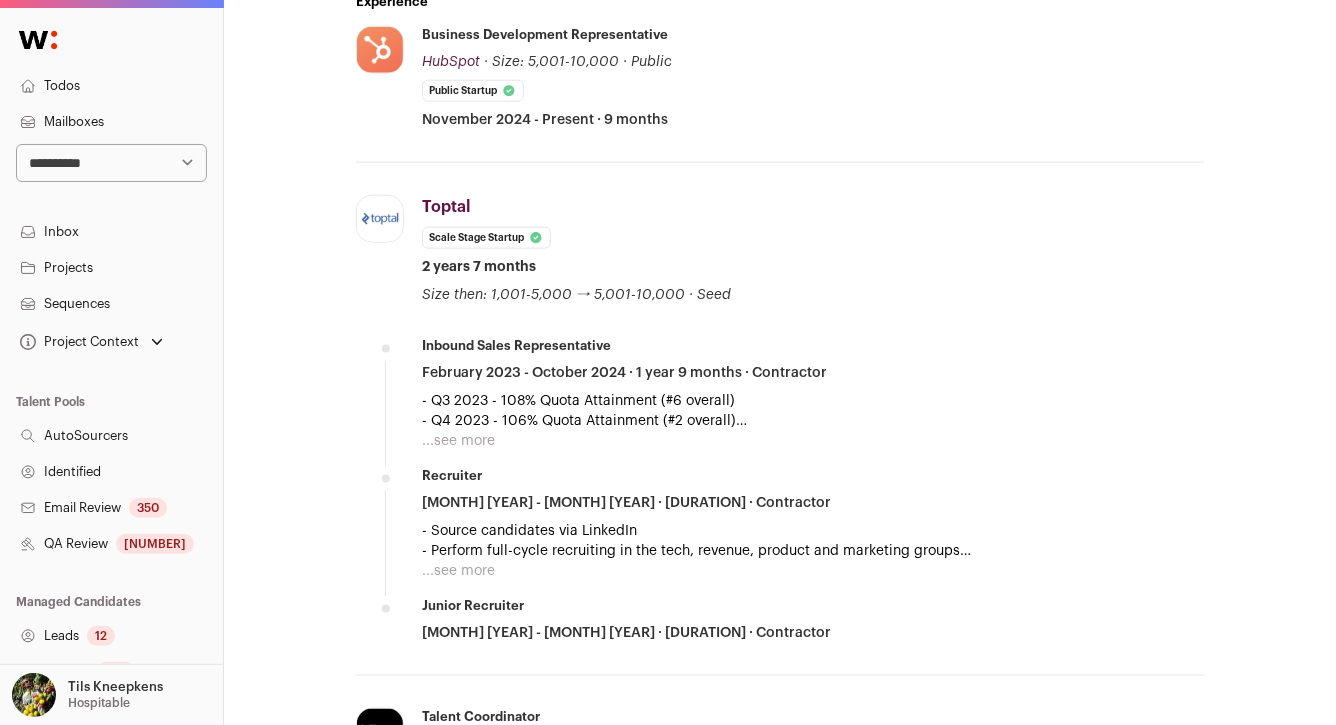 scroll, scrollTop: 1064, scrollLeft: 0, axis: vertical 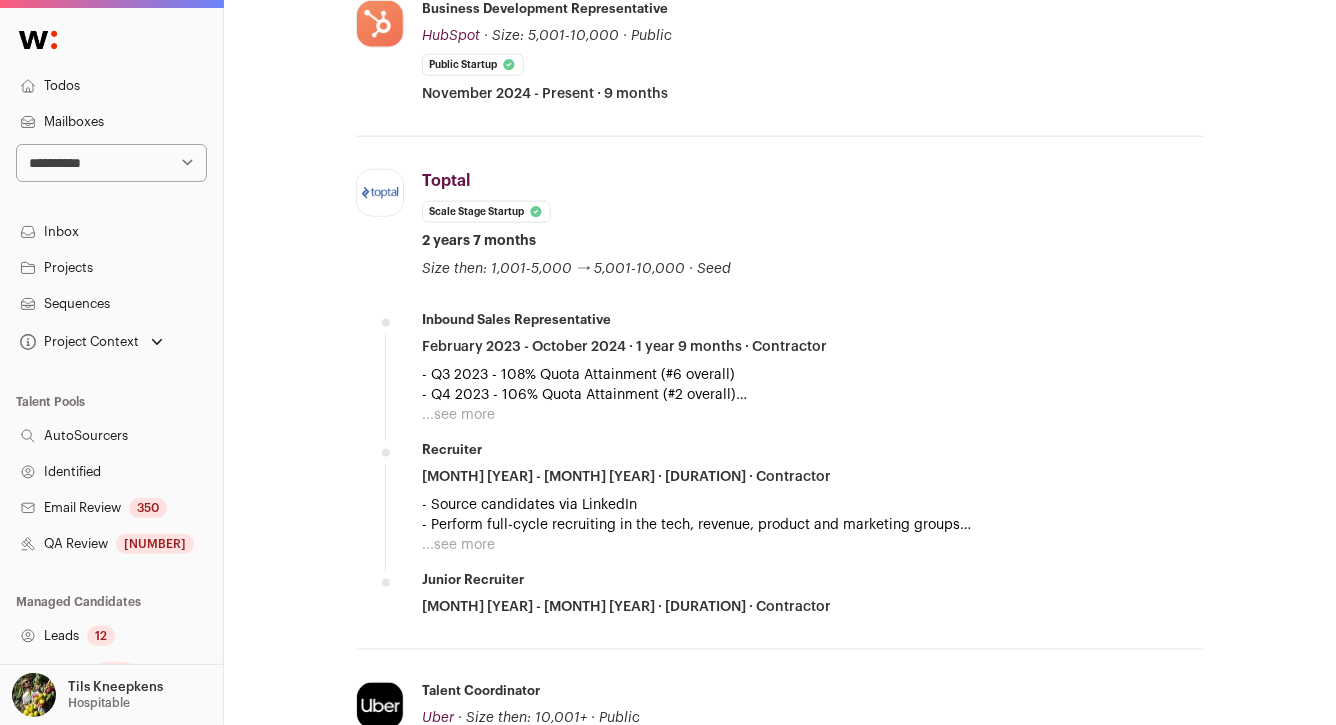 click on "...see more" at bounding box center [458, 415] 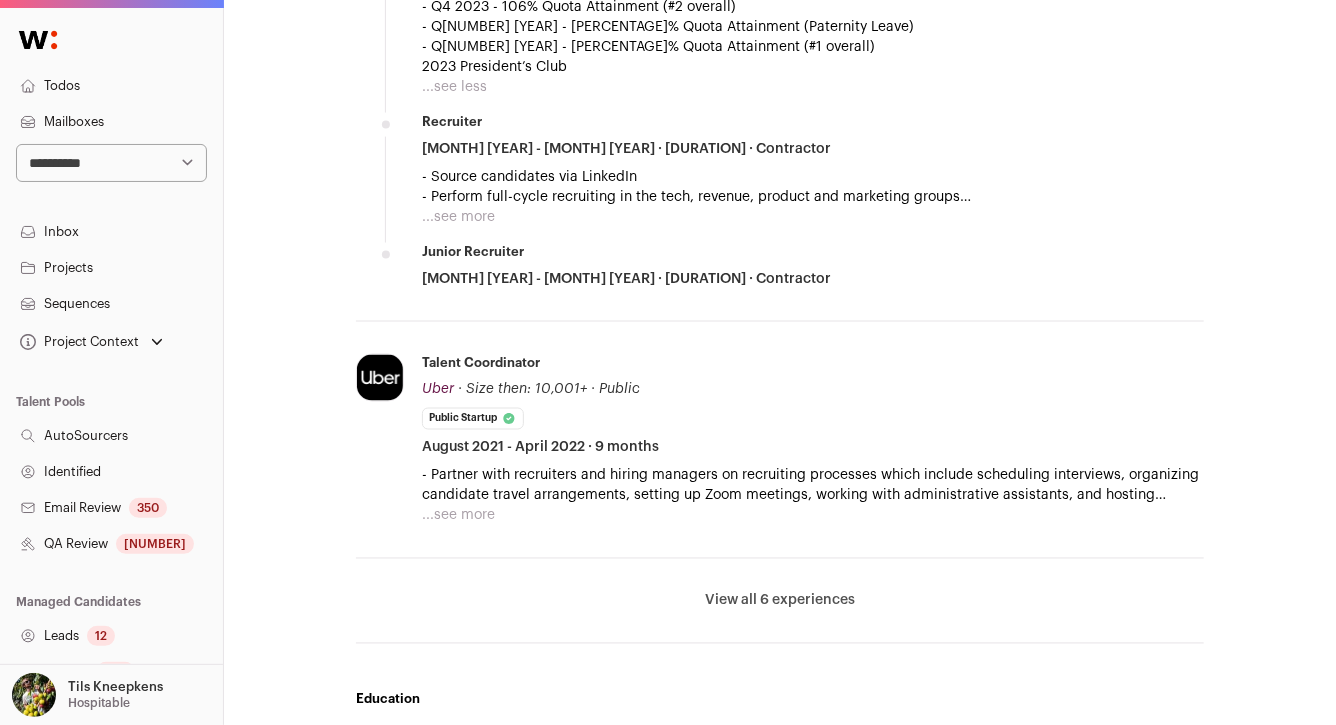 scroll, scrollTop: 1476, scrollLeft: 0, axis: vertical 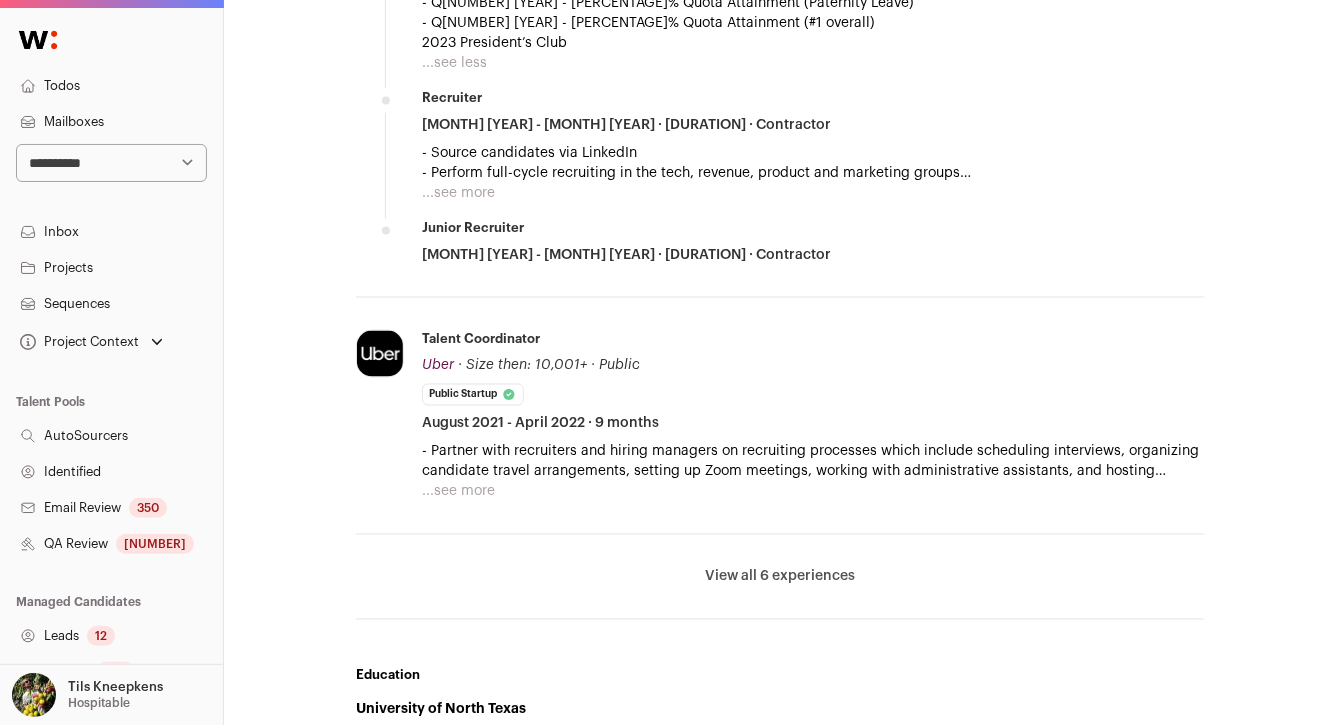 click on "View all 6 experiences" at bounding box center (780, 577) 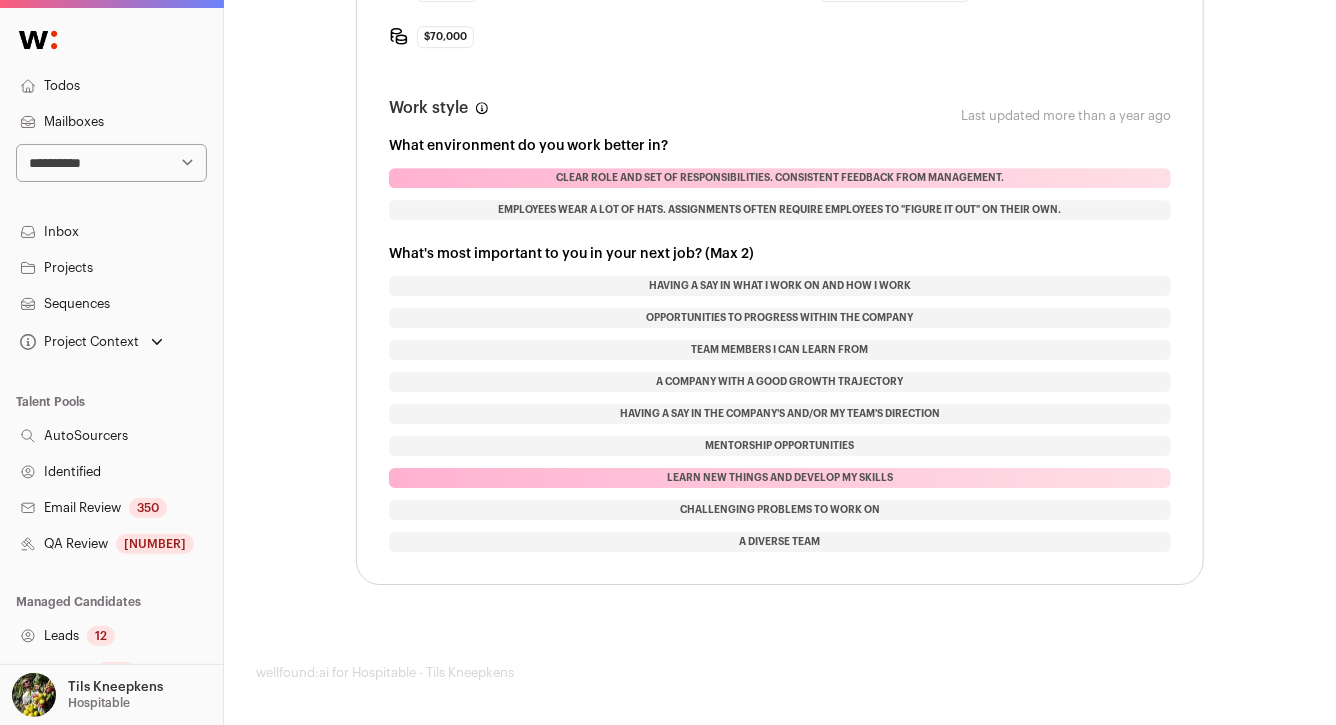 scroll, scrollTop: 0, scrollLeft: 0, axis: both 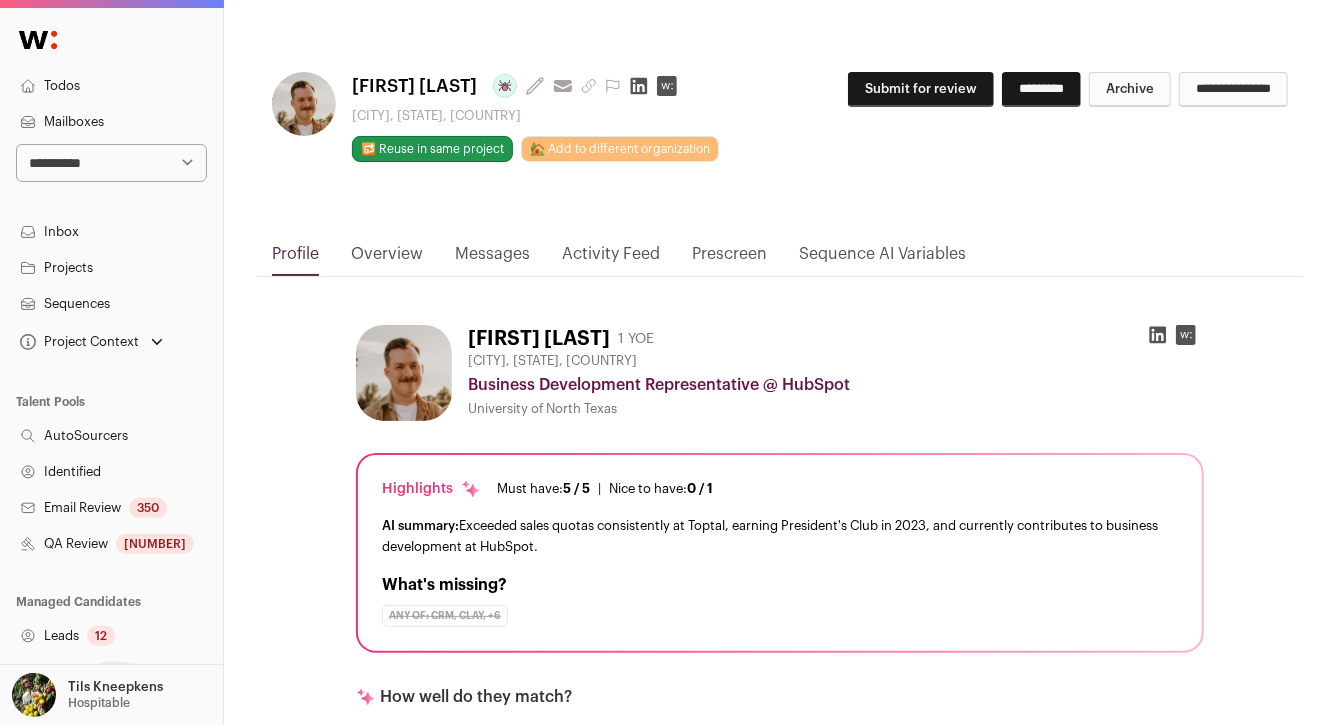 click on "Submit for review" at bounding box center [921, 89] 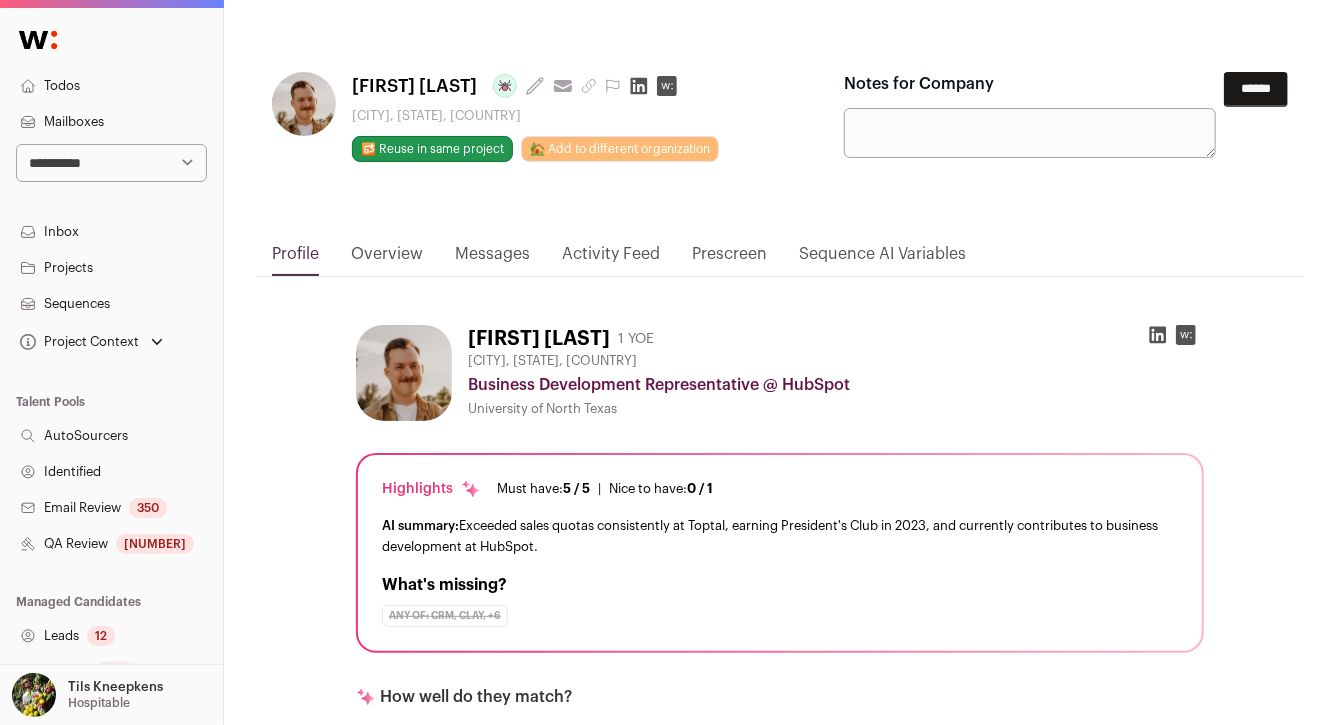 click on "******" at bounding box center [1256, 89] 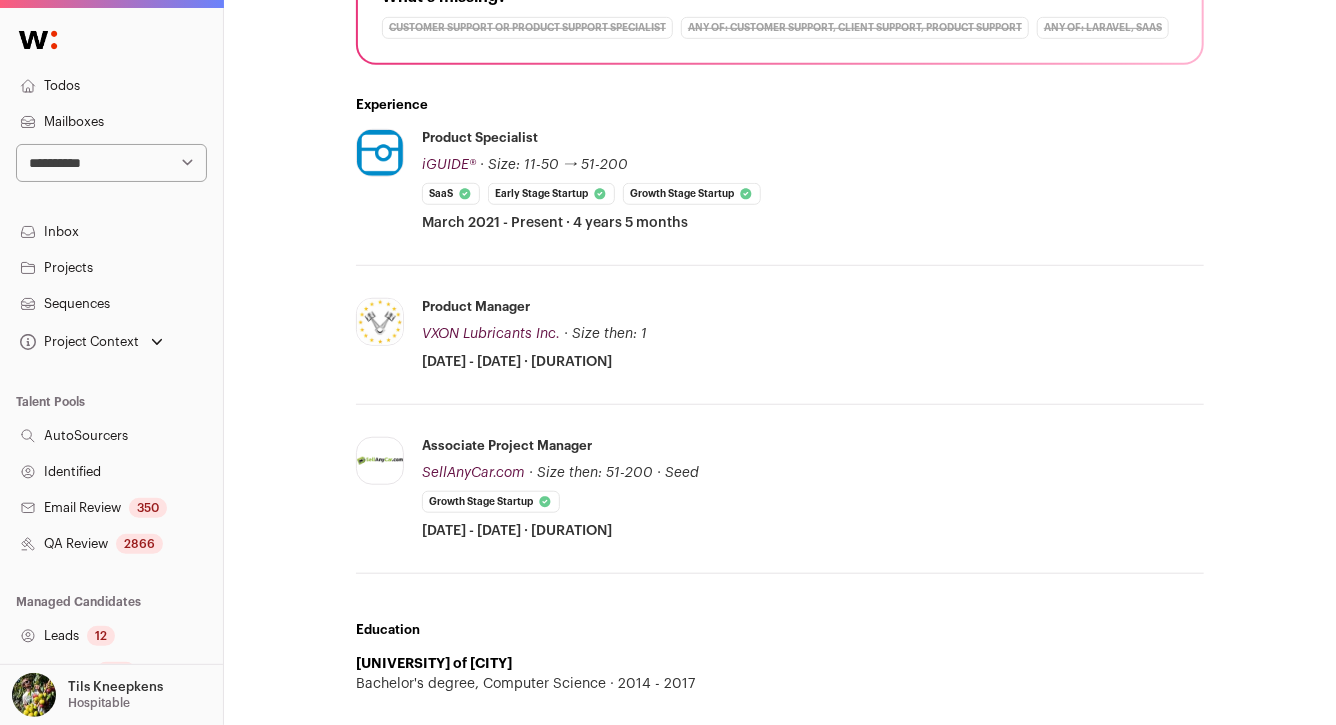 scroll, scrollTop: 589, scrollLeft: 0, axis: vertical 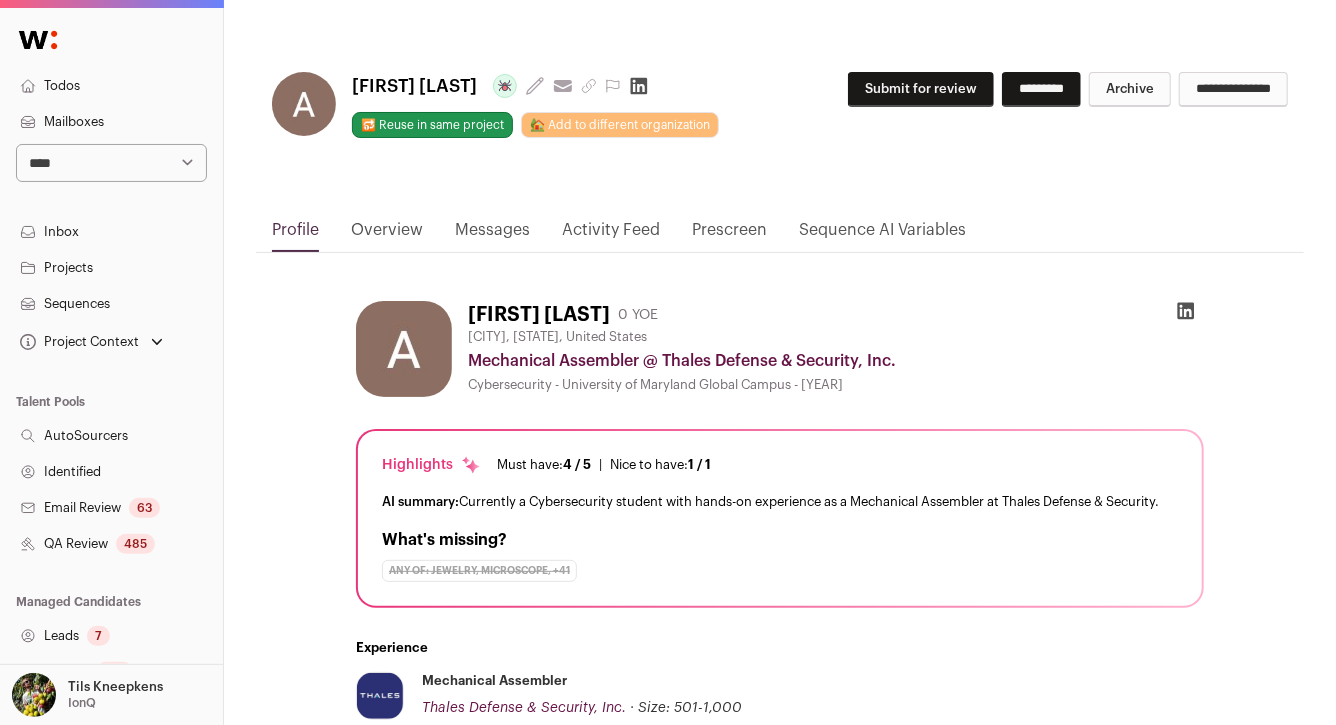 click on "Submit for review" at bounding box center [921, 89] 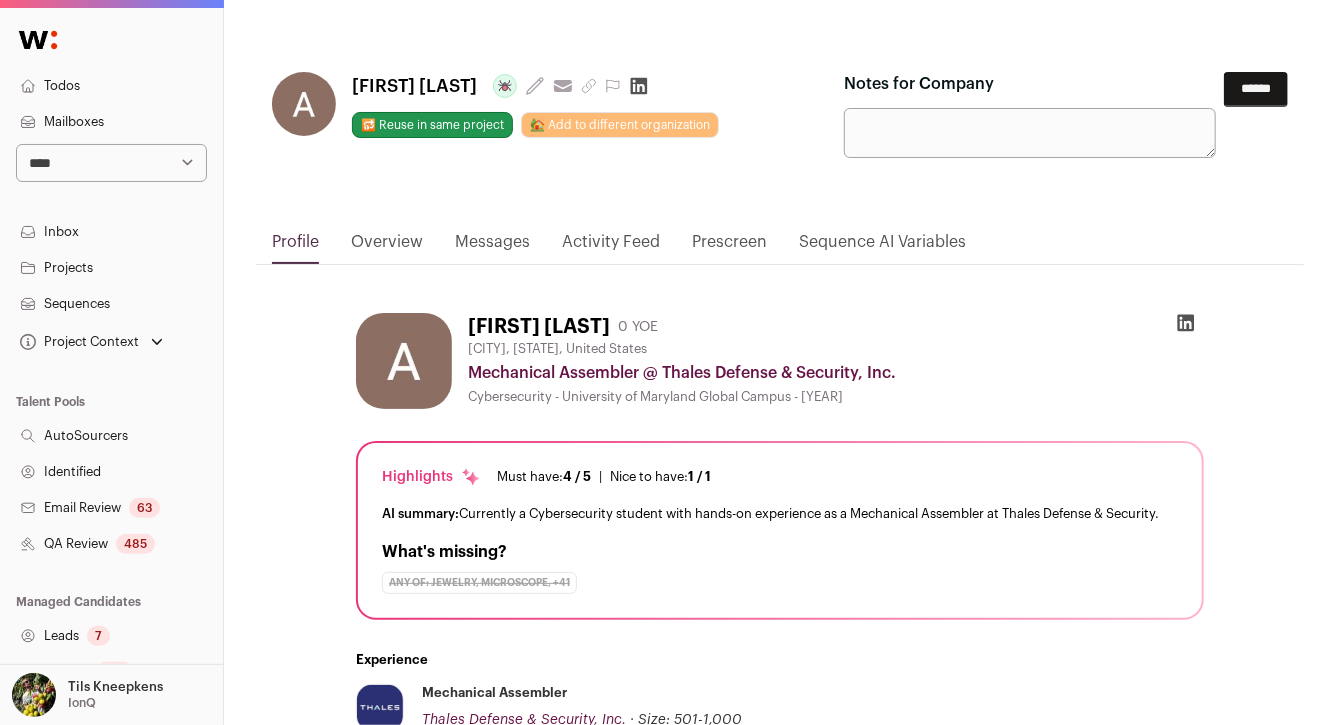 click on "******" at bounding box center [1256, 89] 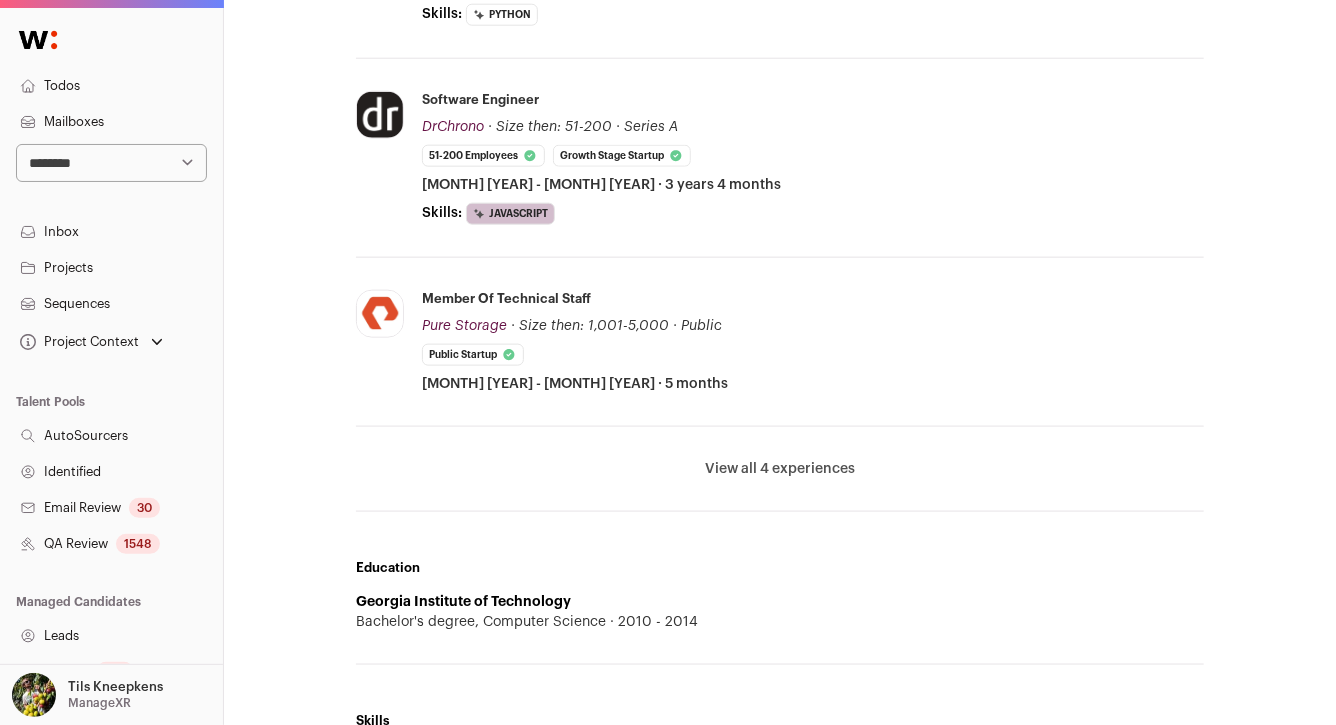 scroll, scrollTop: 1062, scrollLeft: 0, axis: vertical 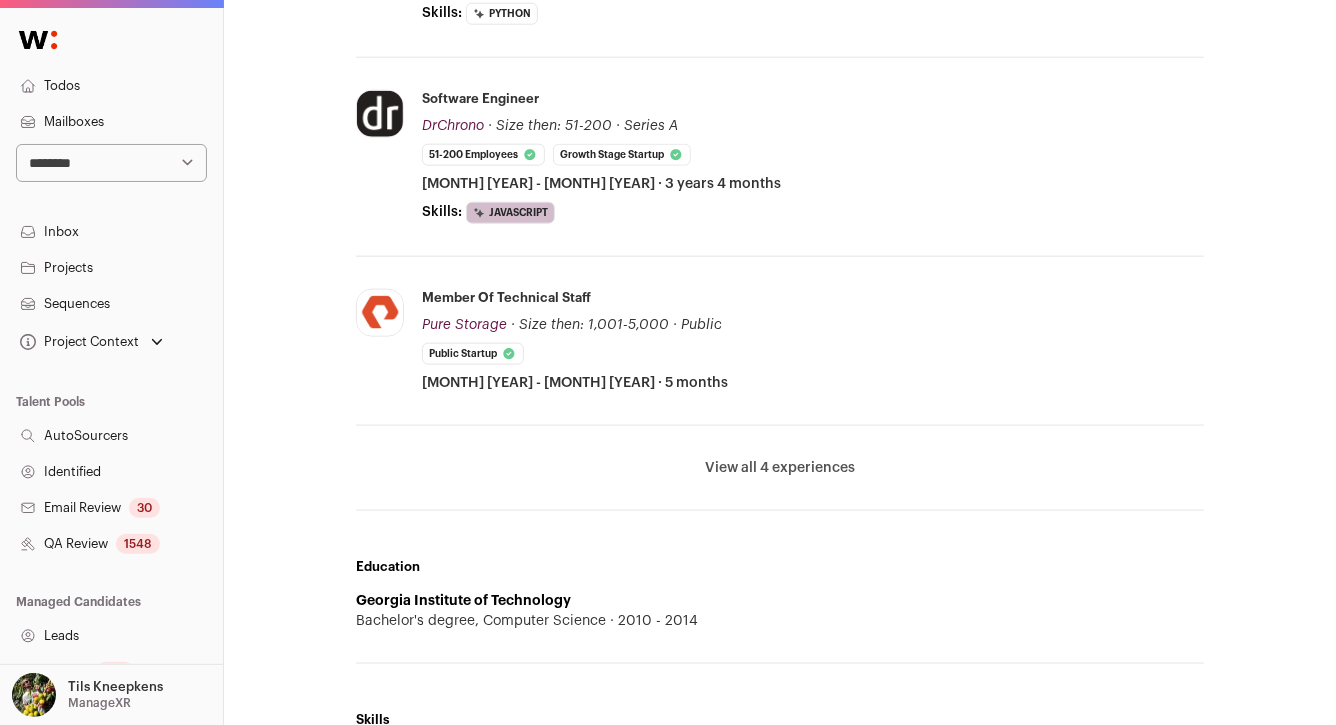 click on "View all 4 experiences" at bounding box center (780, 468) 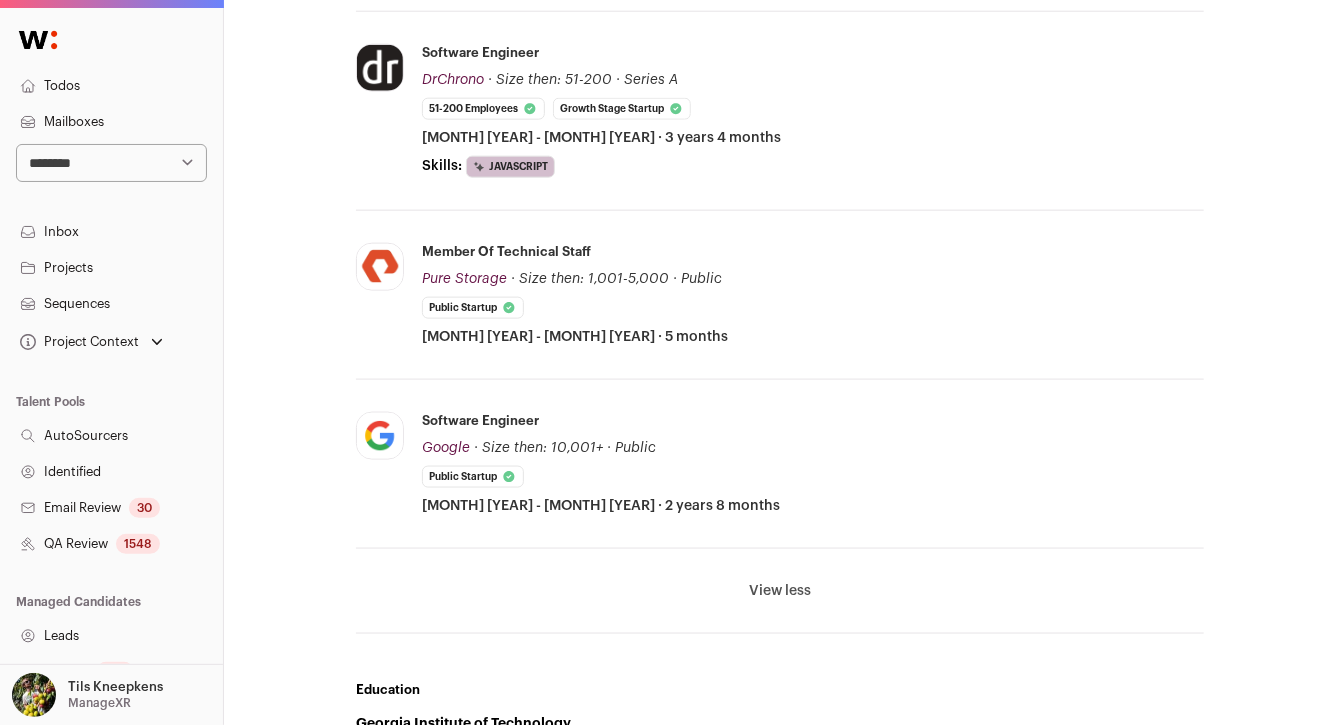 scroll, scrollTop: 0, scrollLeft: 0, axis: both 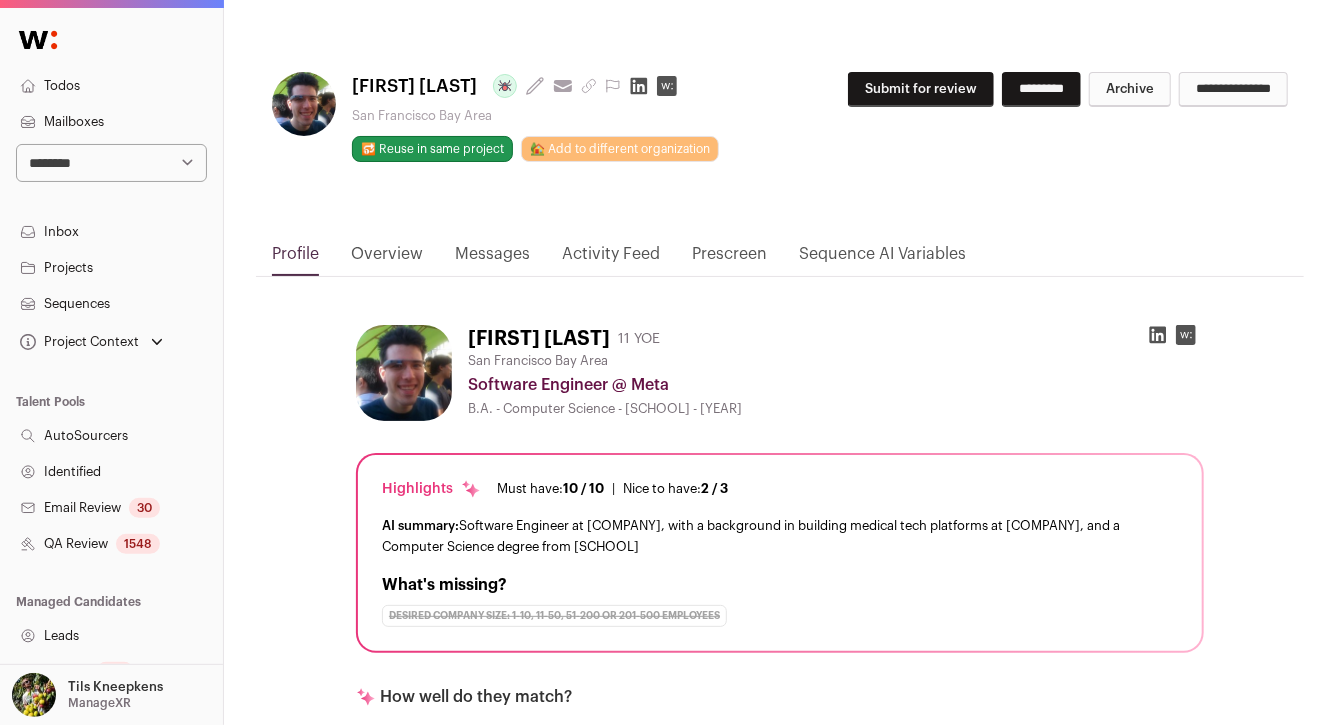 click at bounding box center [1158, 335] 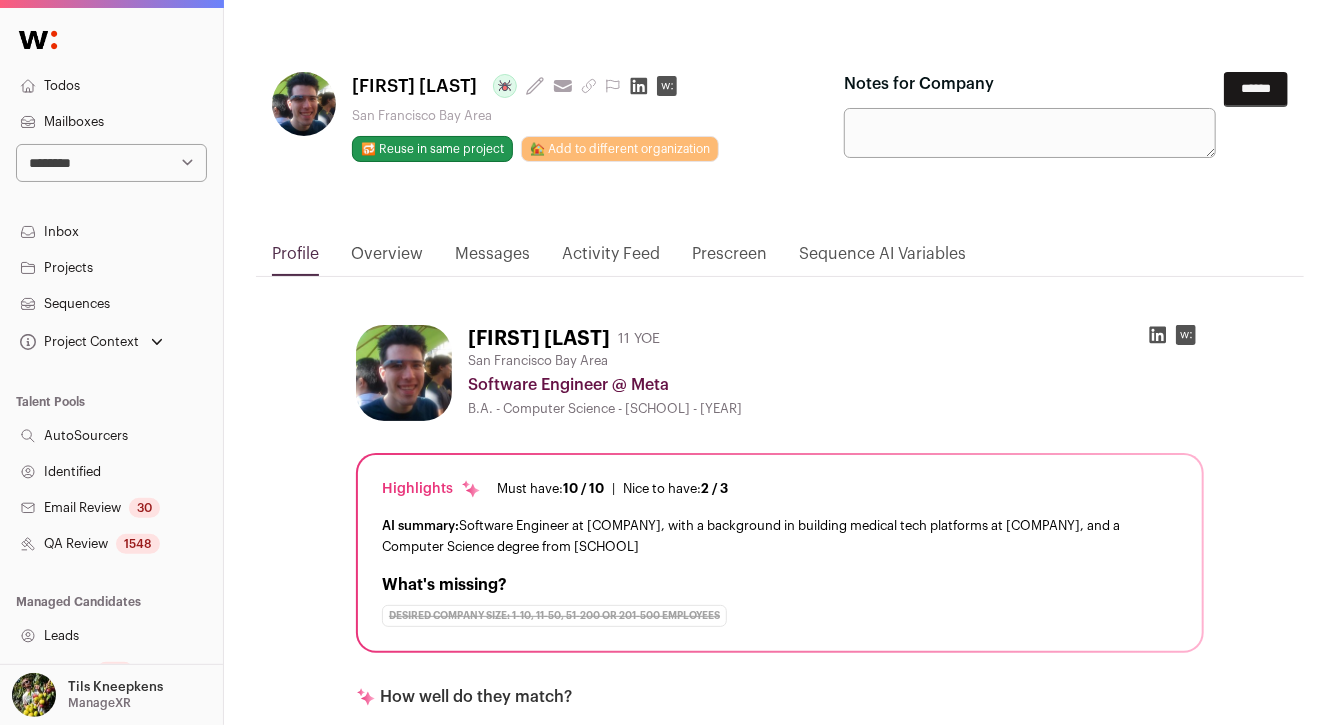 click on "******" at bounding box center (1256, 89) 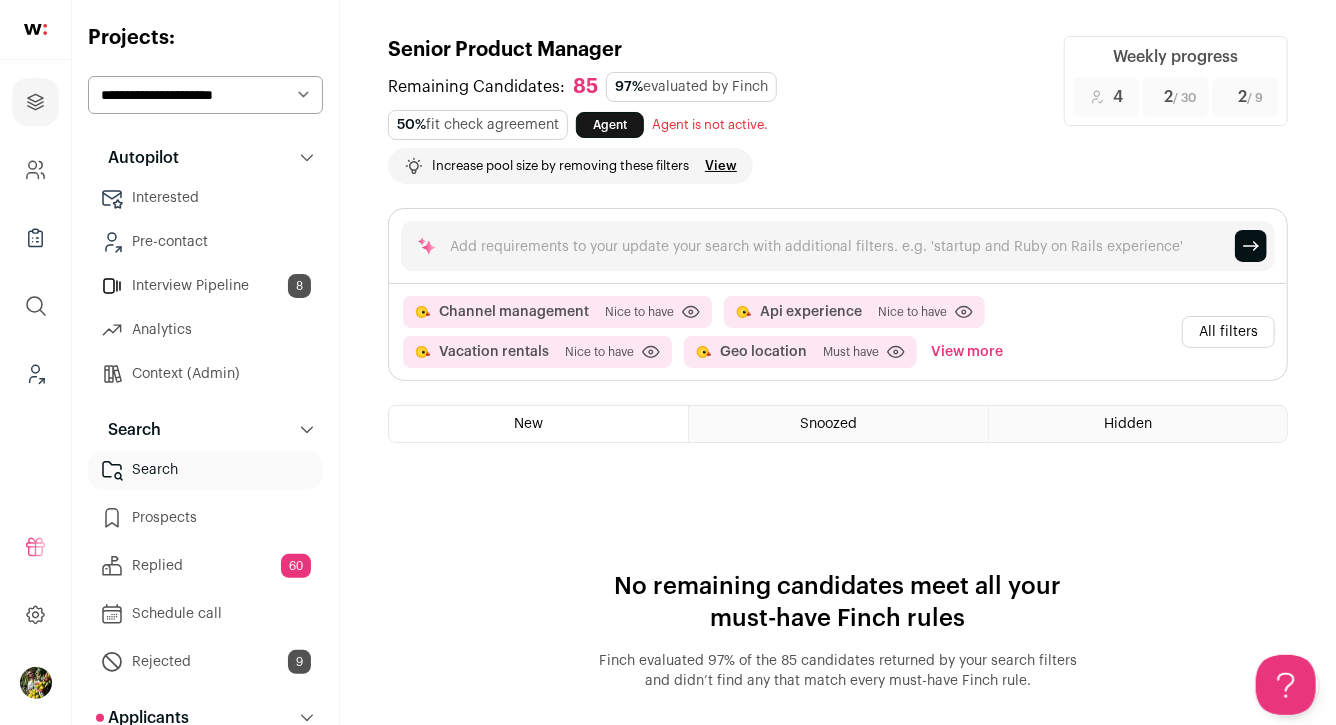 scroll, scrollTop: 0, scrollLeft: 0, axis: both 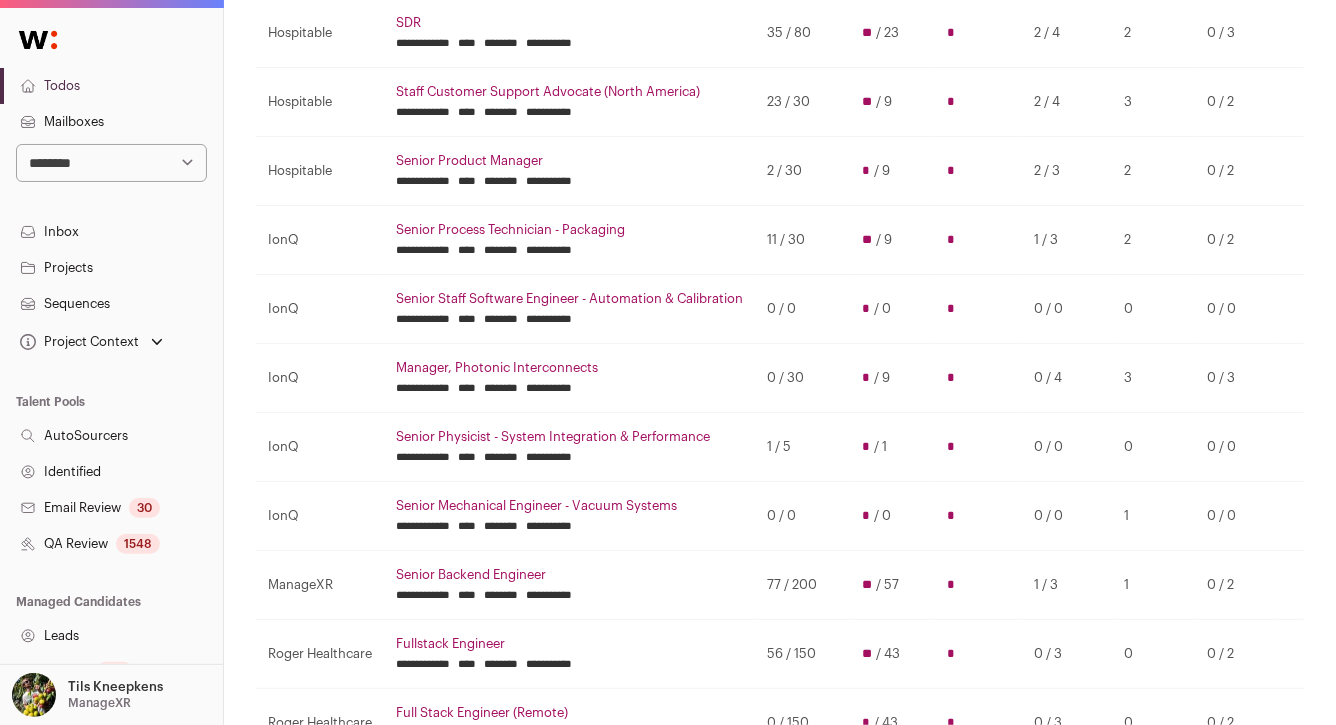 click on "Sequences" at bounding box center [111, 304] 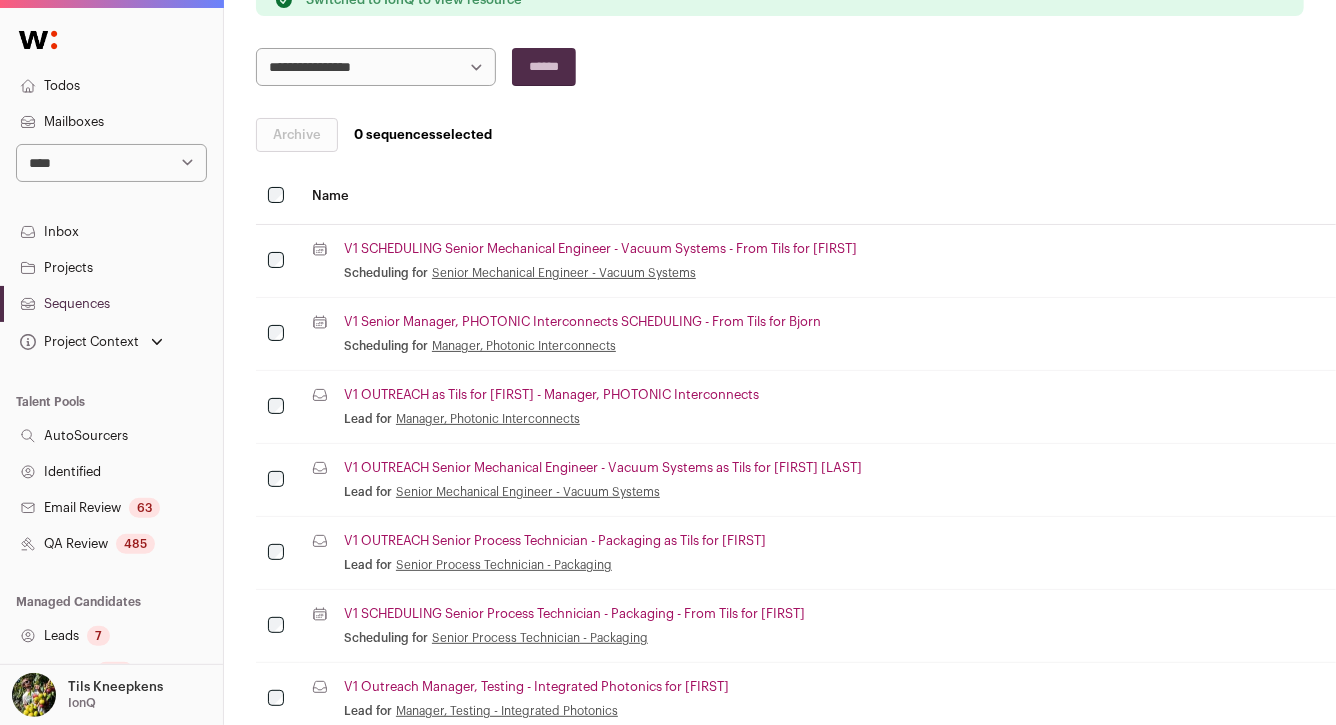 scroll, scrollTop: 0, scrollLeft: 0, axis: both 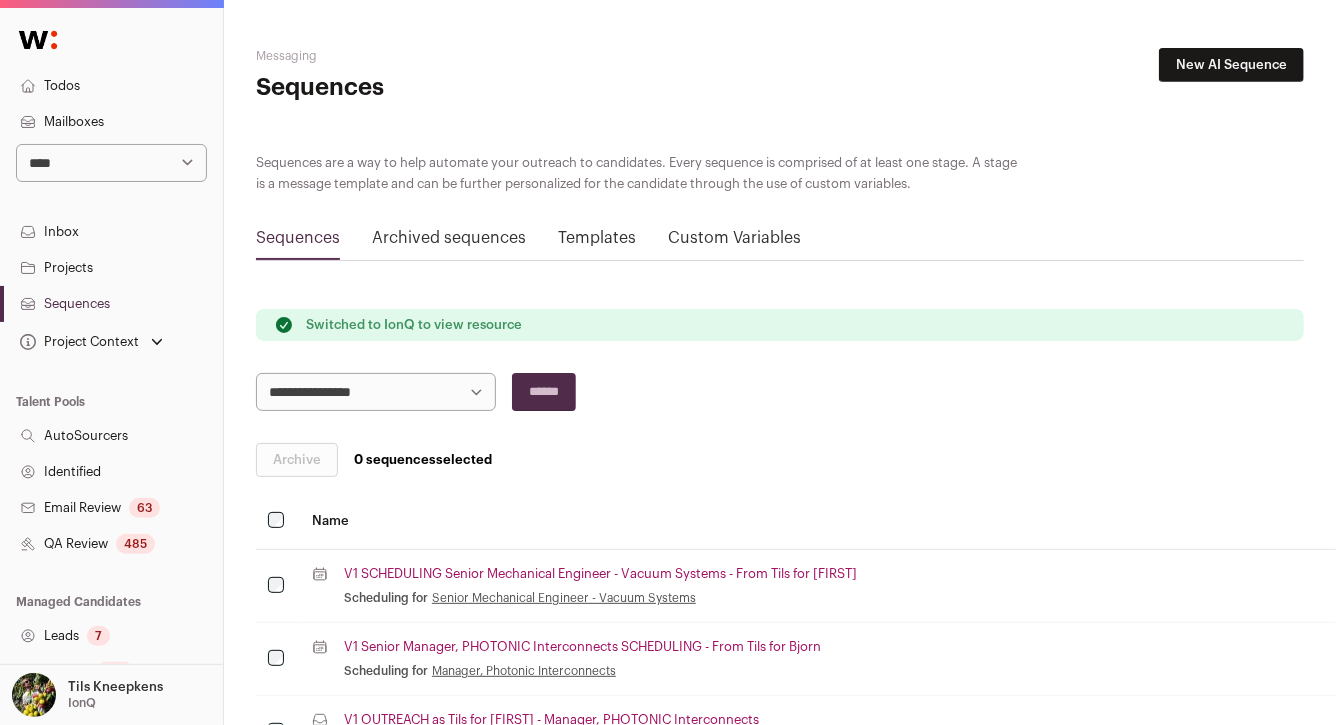 click on "**********" at bounding box center (376, 392) 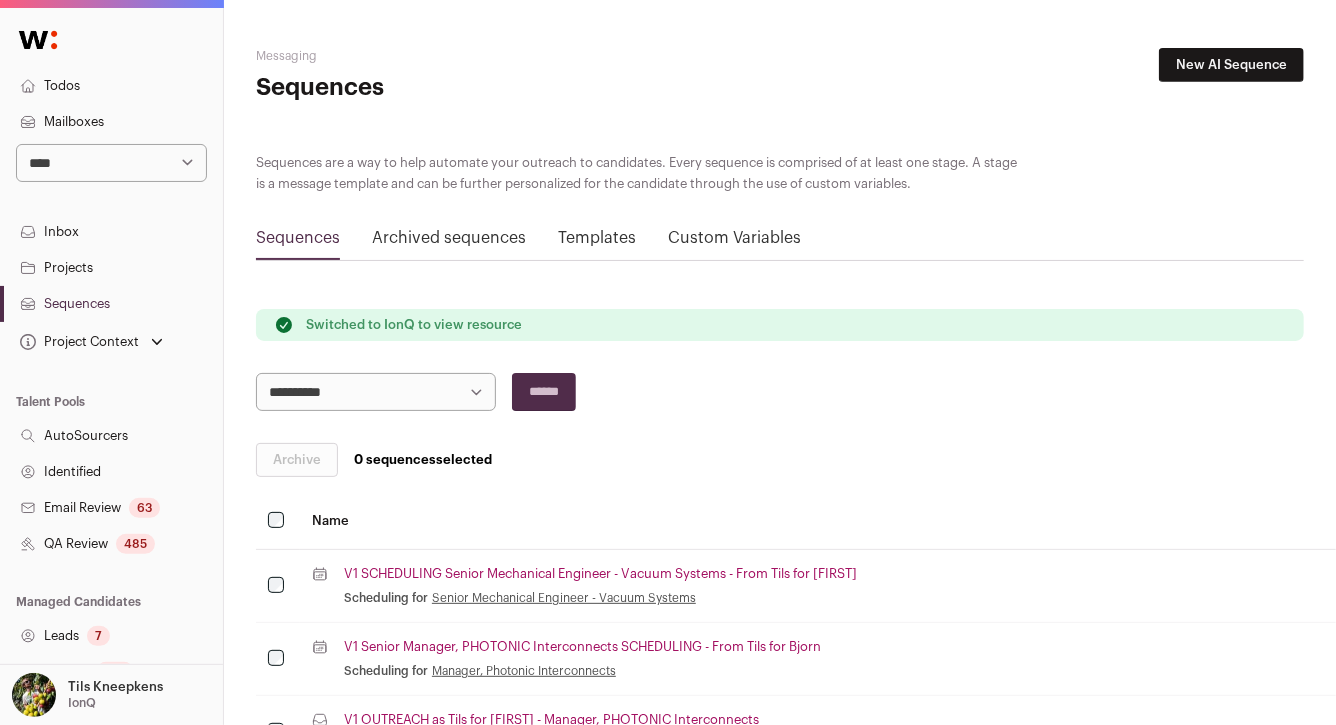 click on "******" at bounding box center (544, 392) 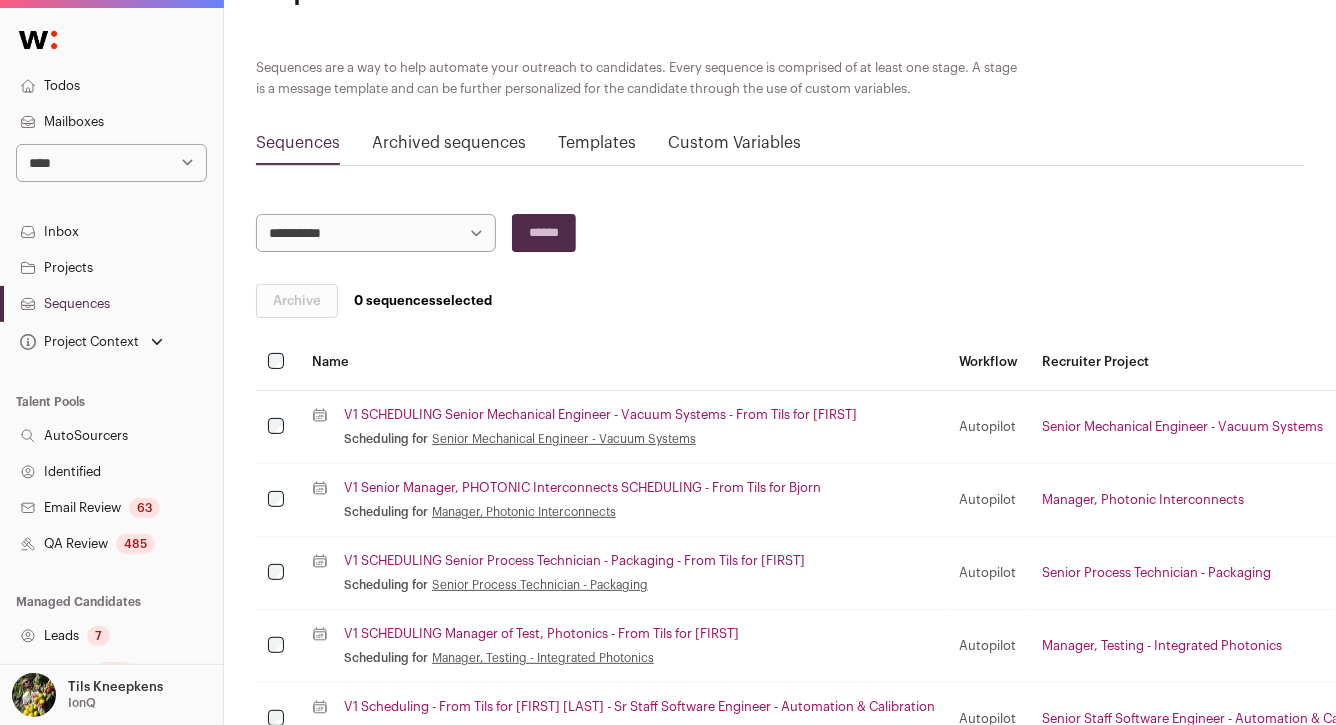 scroll, scrollTop: 115, scrollLeft: 0, axis: vertical 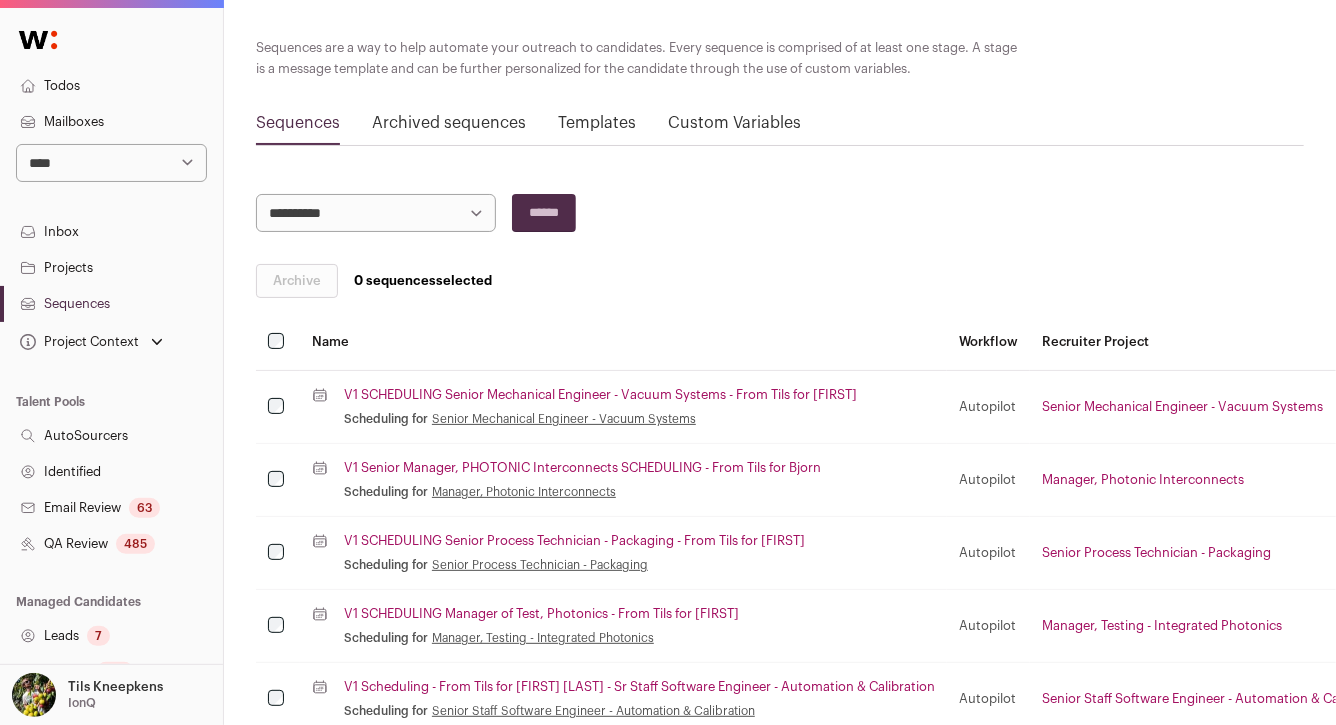 click on "**********" at bounding box center [111, 163] 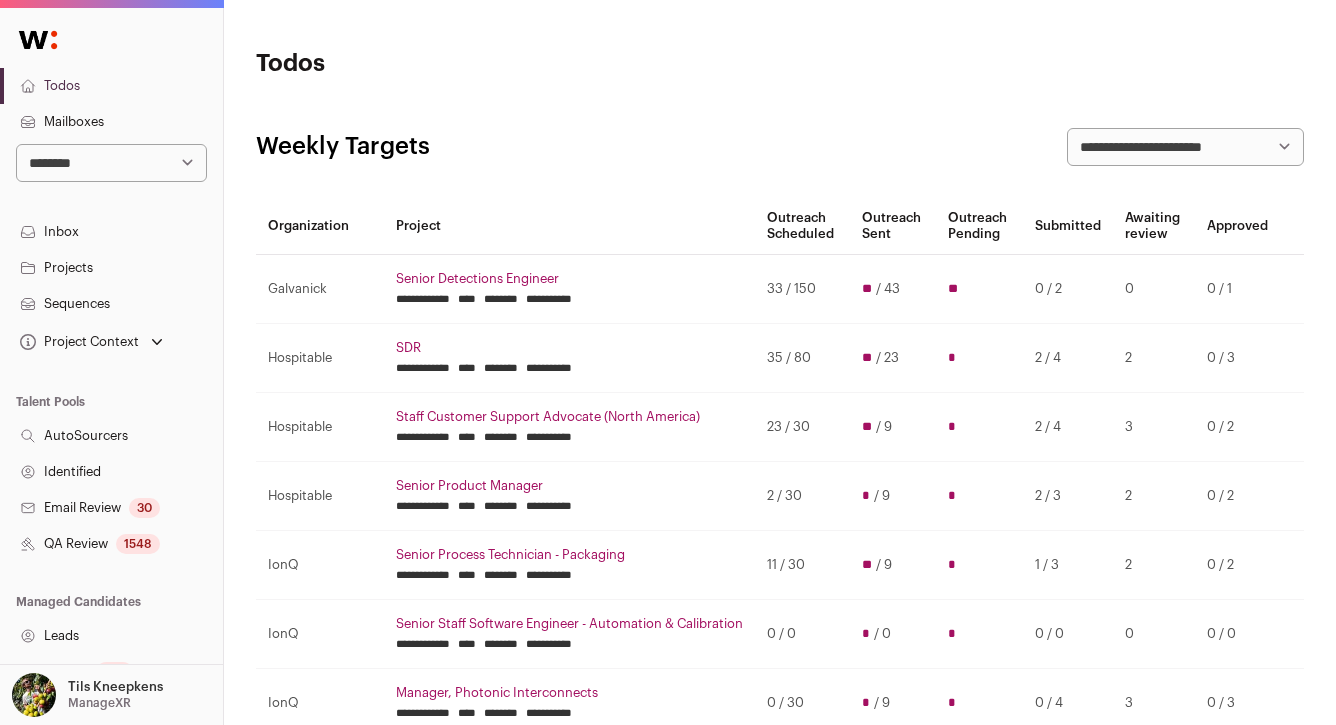 scroll, scrollTop: 0, scrollLeft: 0, axis: both 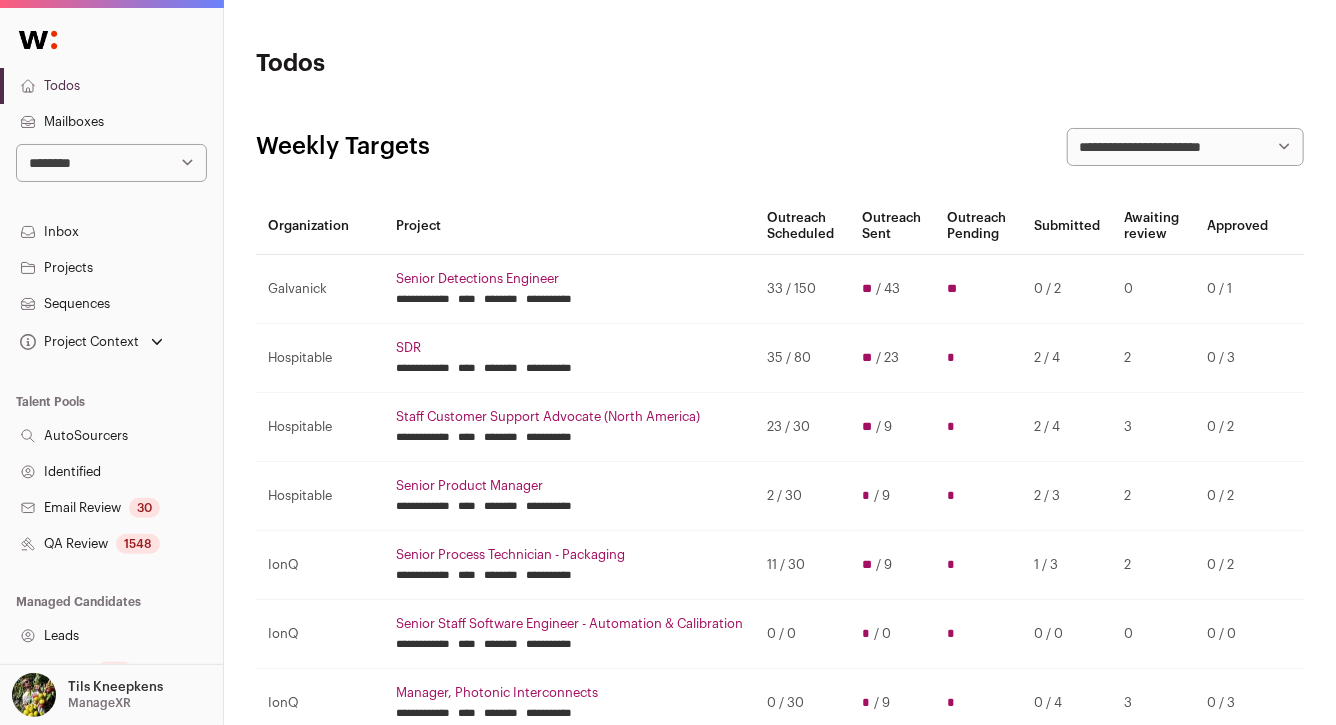 click on "Sequences" at bounding box center [111, 304] 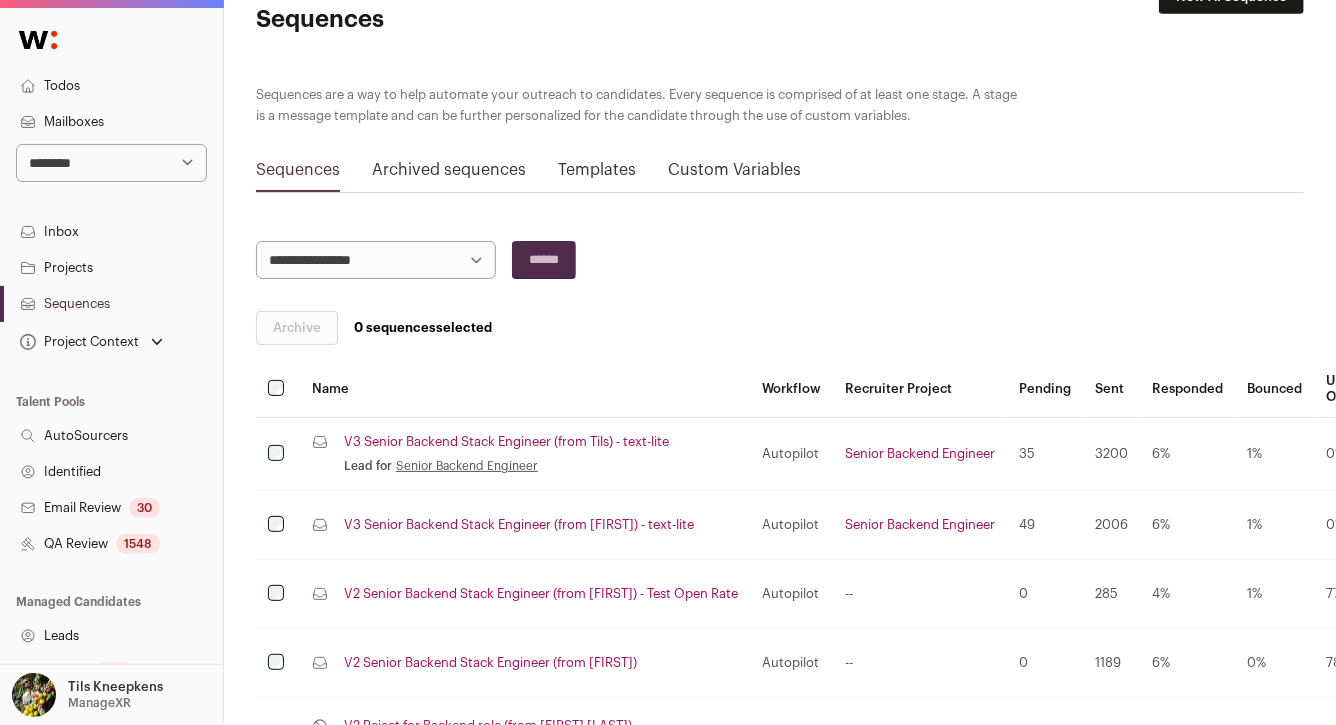 scroll, scrollTop: 85, scrollLeft: 0, axis: vertical 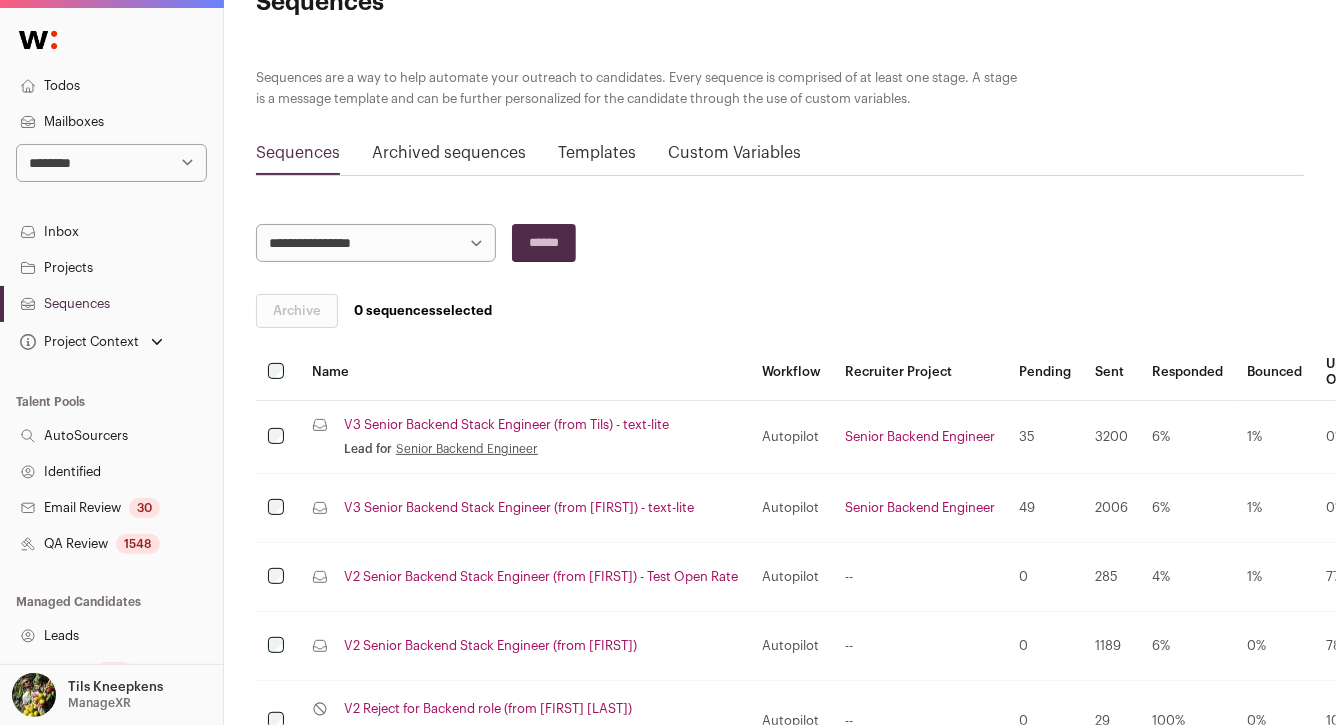 click on "**********" at bounding box center (376, 243) 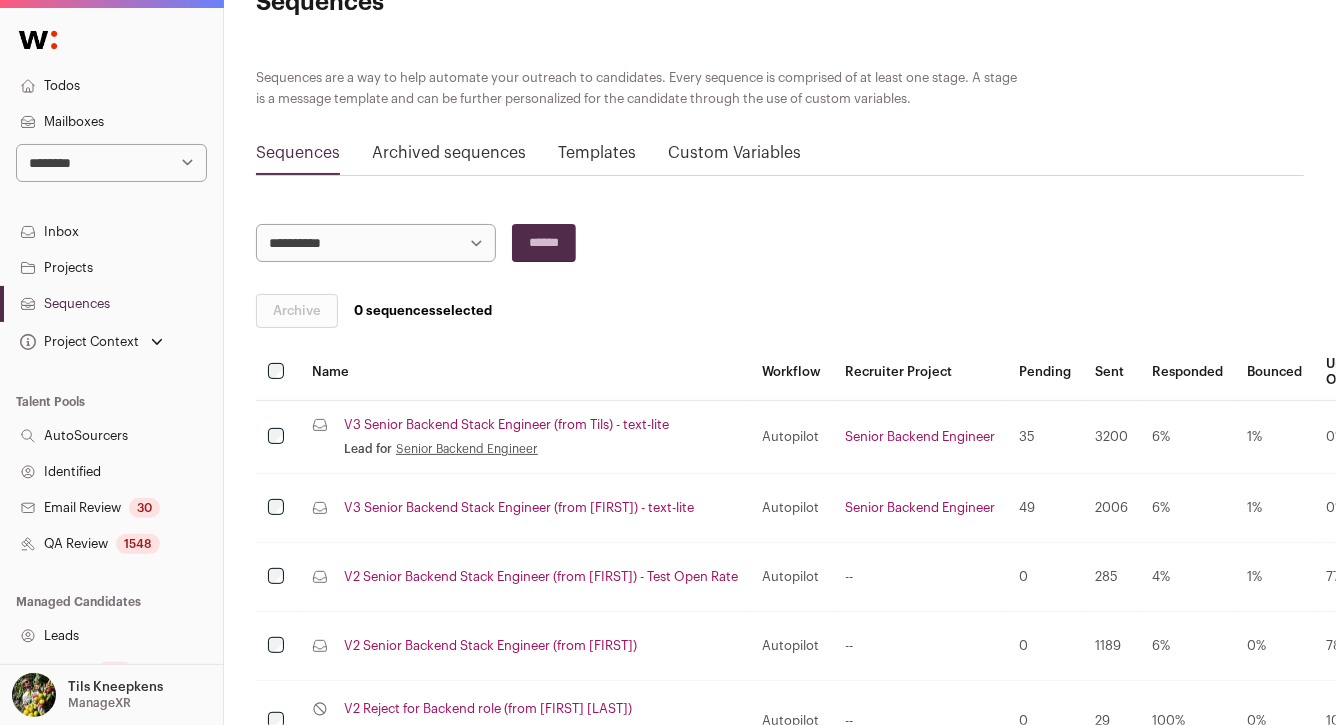 click on "******" at bounding box center (544, 243) 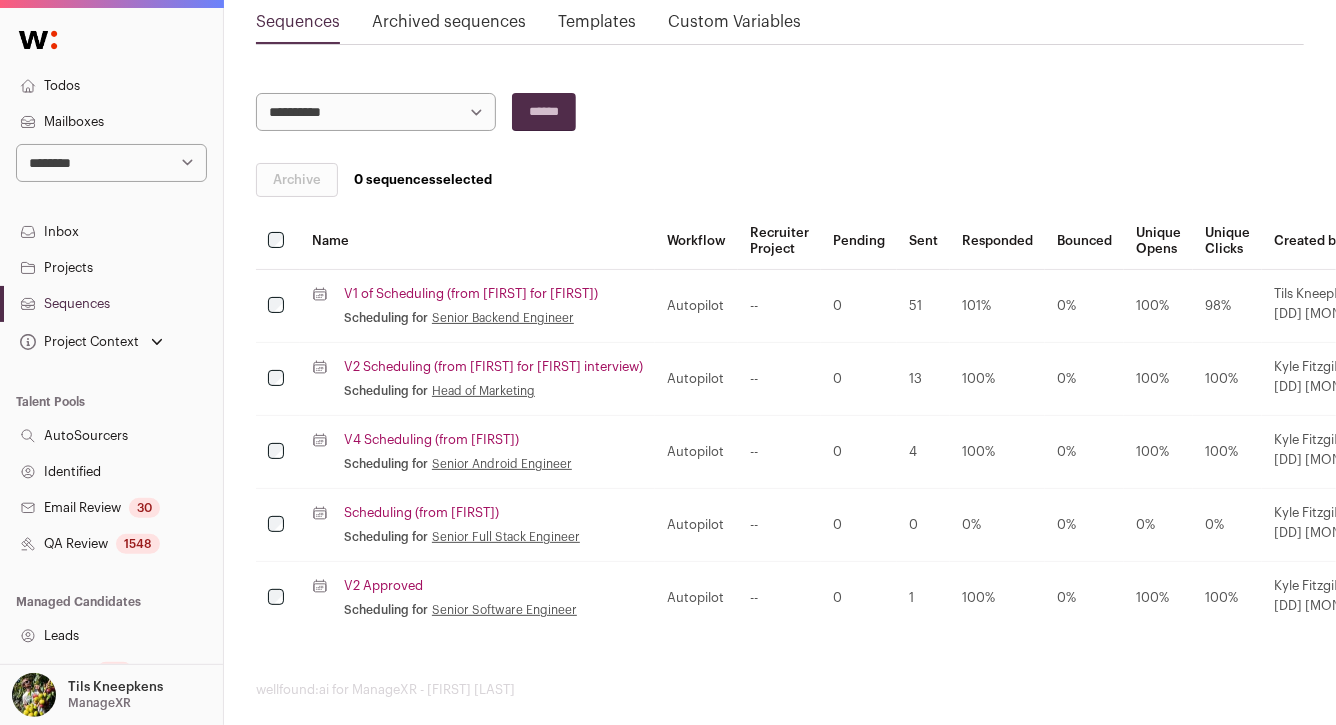scroll, scrollTop: 215, scrollLeft: 0, axis: vertical 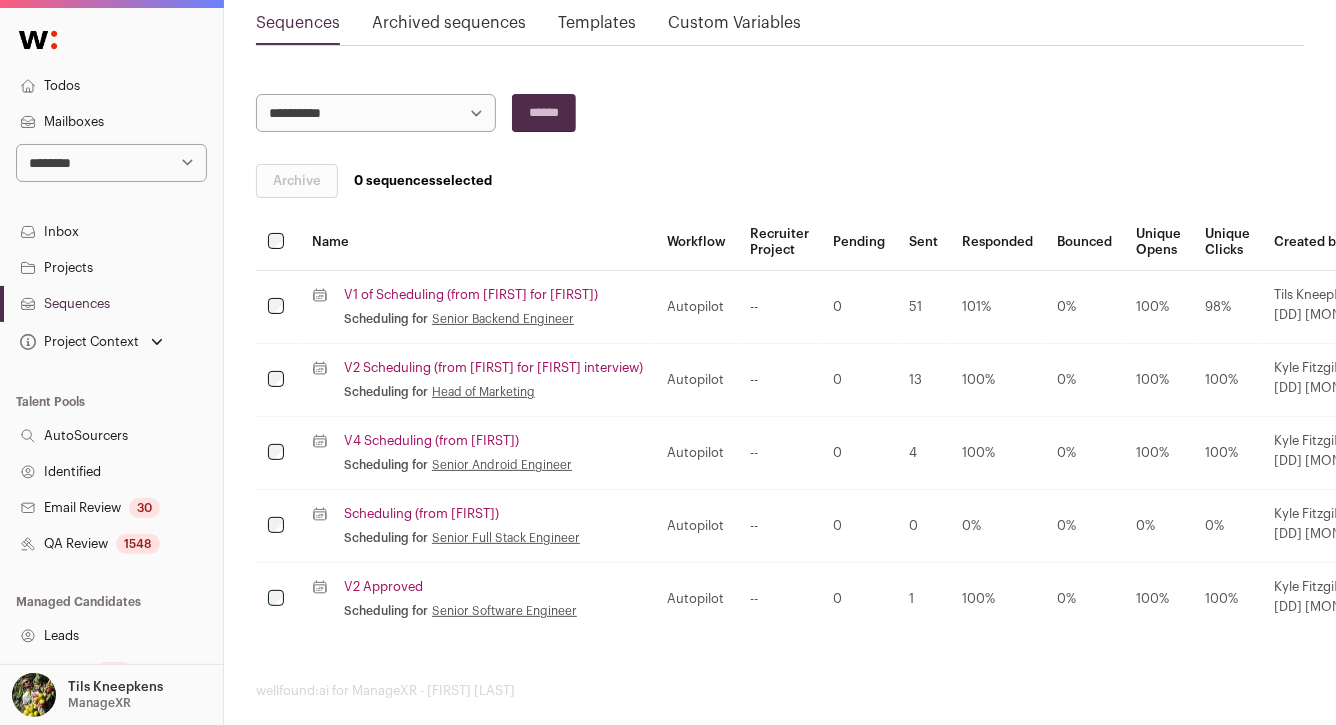 click on "V1 of Scheduling (from Tils for John)" at bounding box center [471, 295] 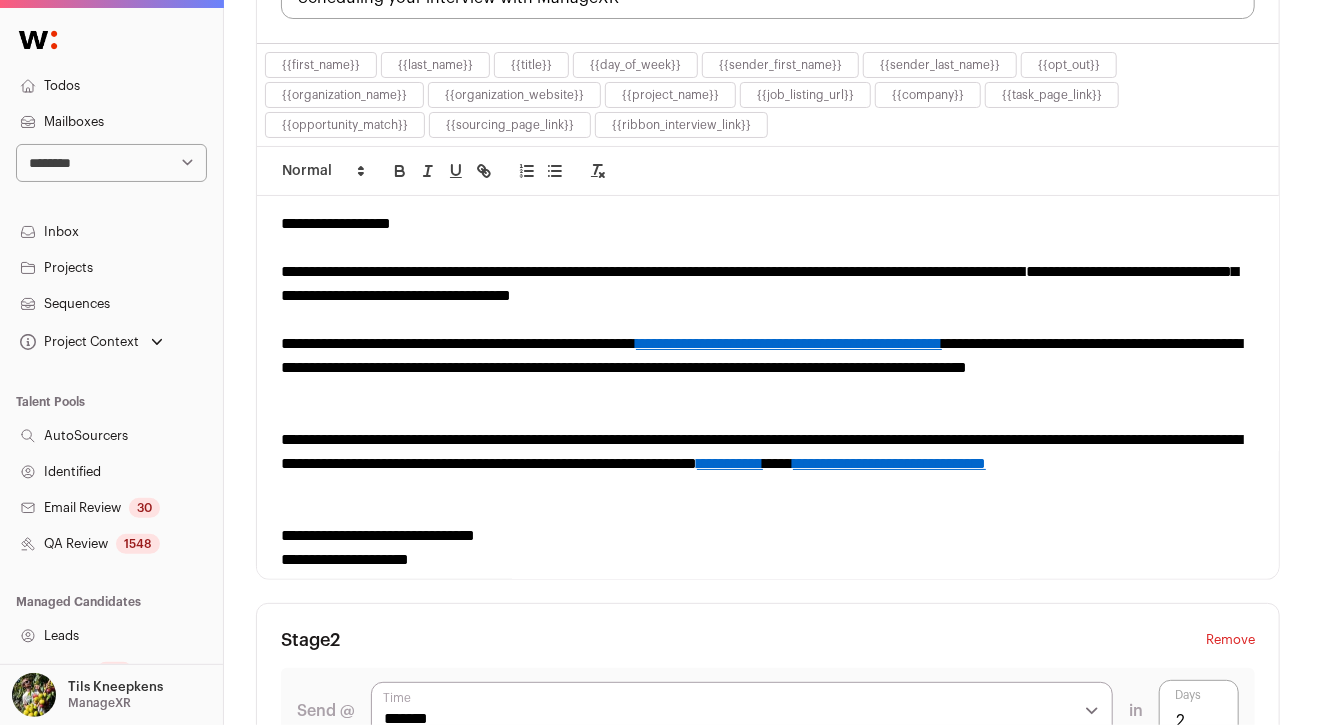 scroll, scrollTop: 784, scrollLeft: 0, axis: vertical 